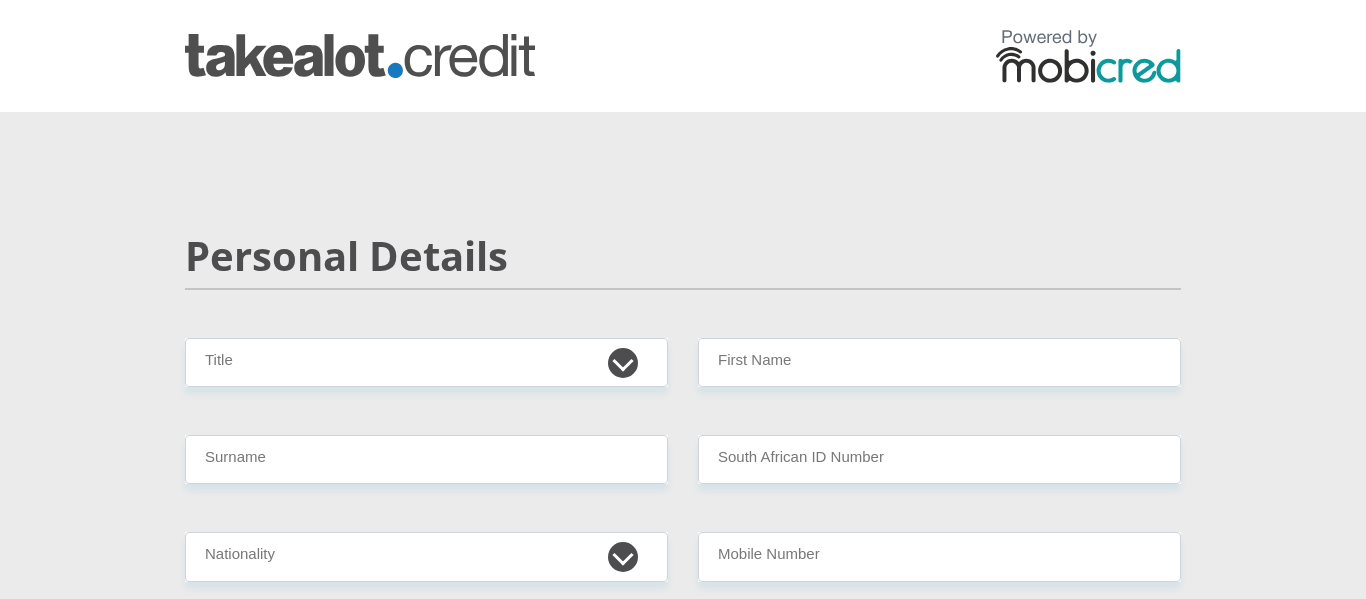 scroll, scrollTop: 0, scrollLeft: 0, axis: both 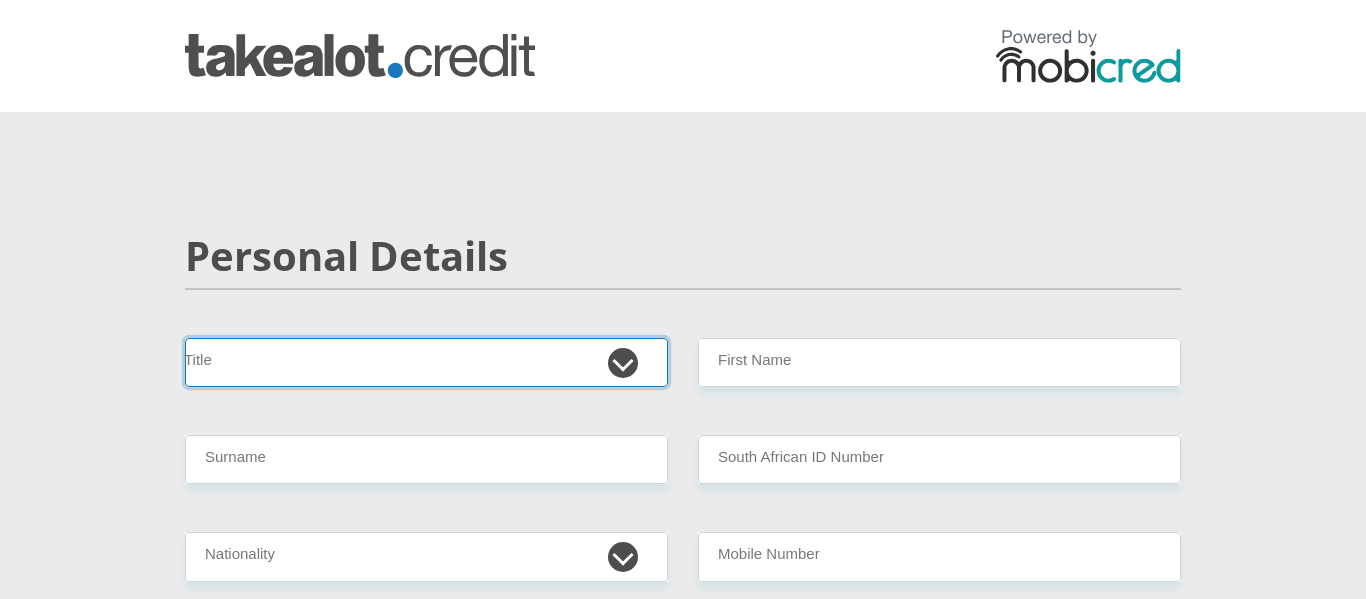 click on "Mr
Ms
Mrs
Dr
Other" at bounding box center [426, 362] 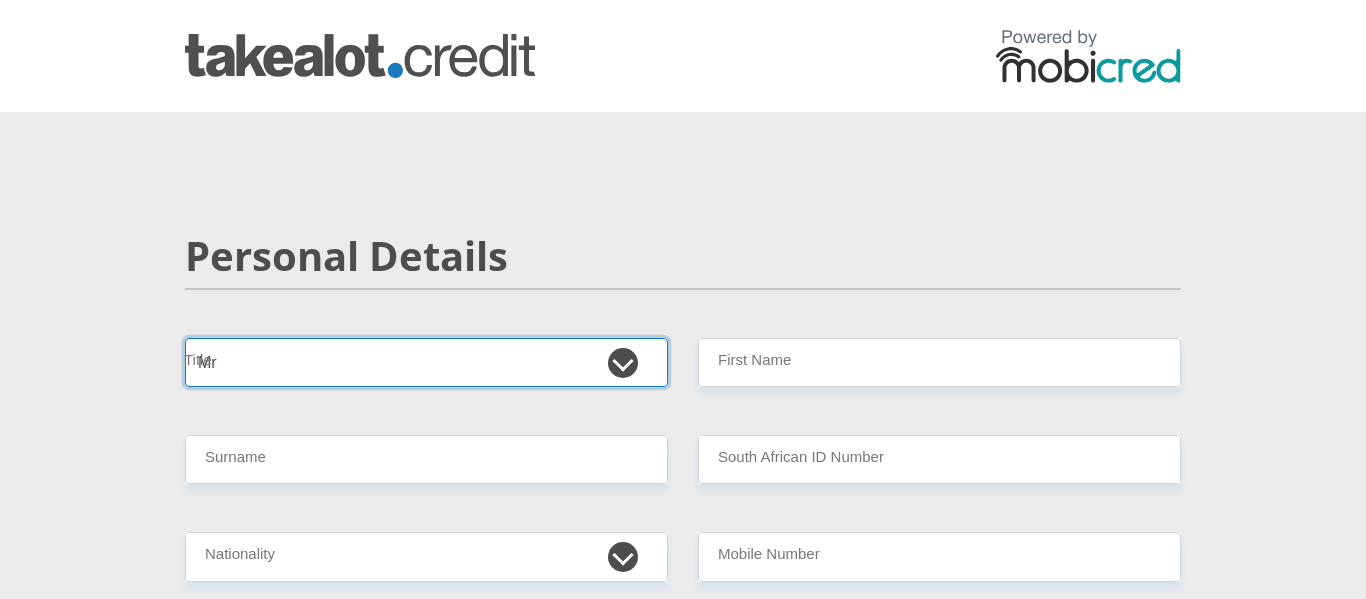 click on "Mr
Ms
Mrs
Dr
Other" at bounding box center [426, 362] 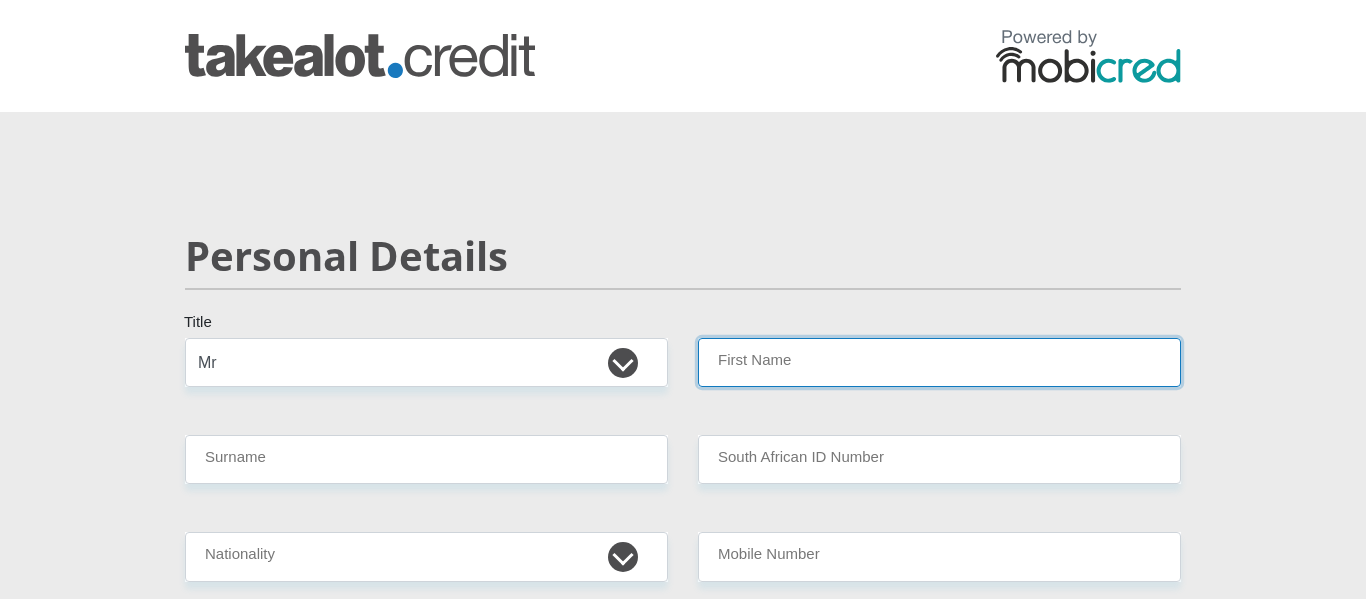 click on "First Name" at bounding box center (939, 362) 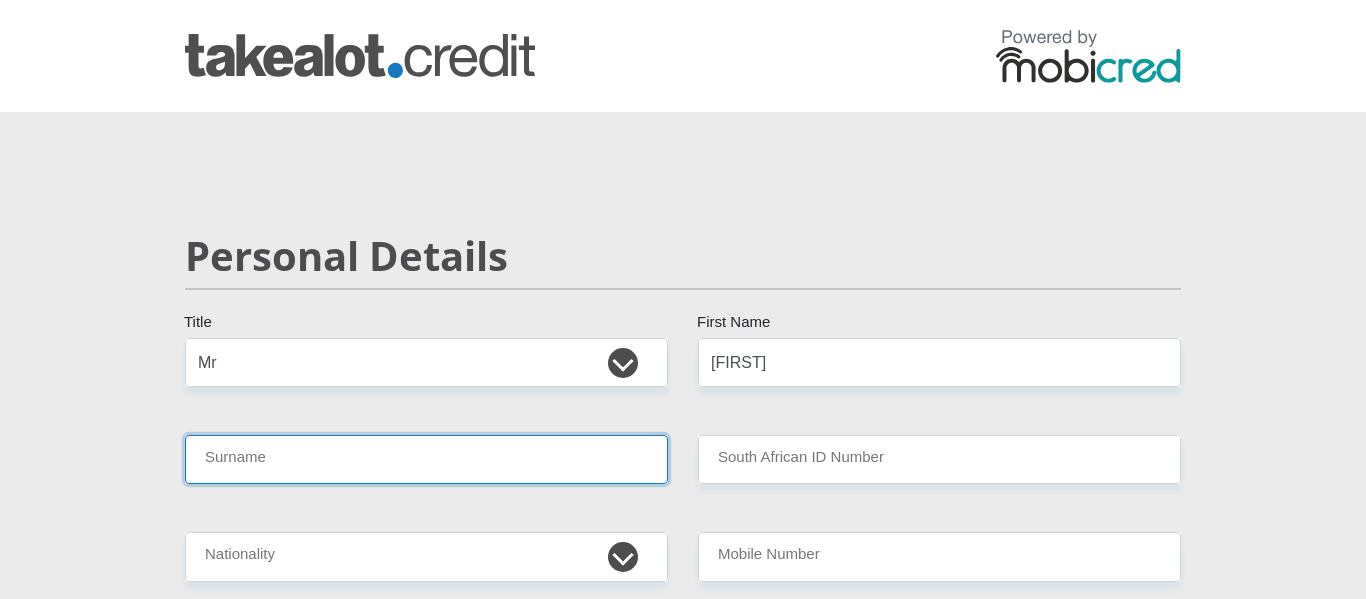 type on "[LAST]" 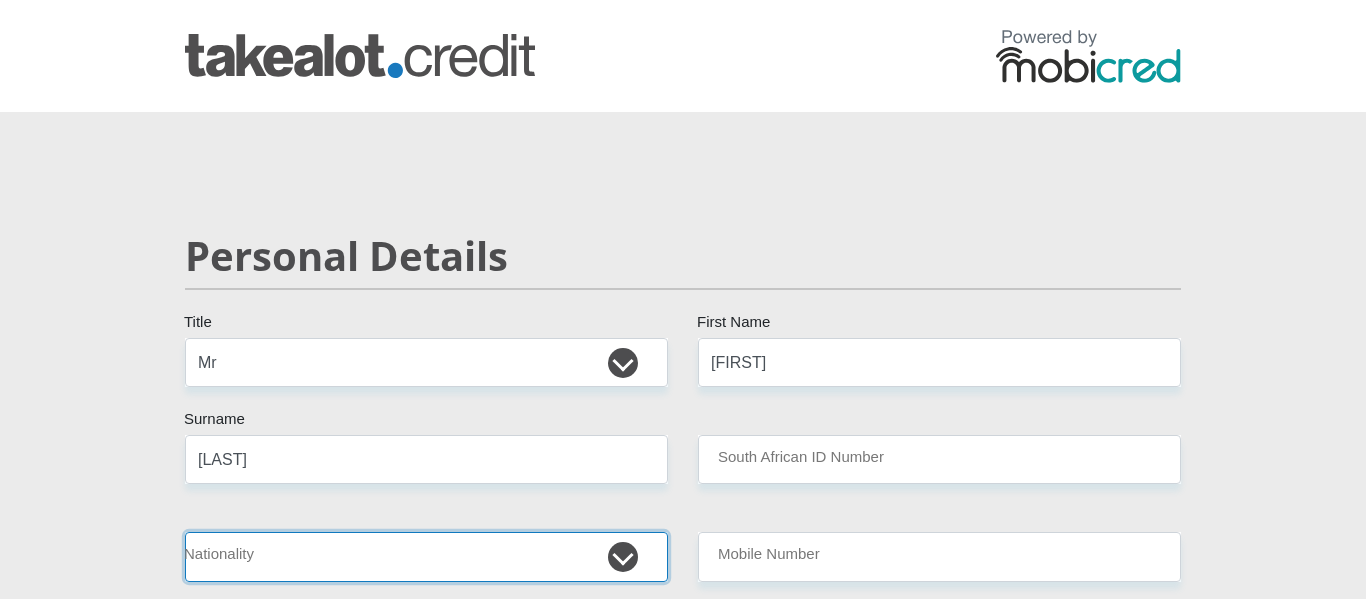 select on "ZAF" 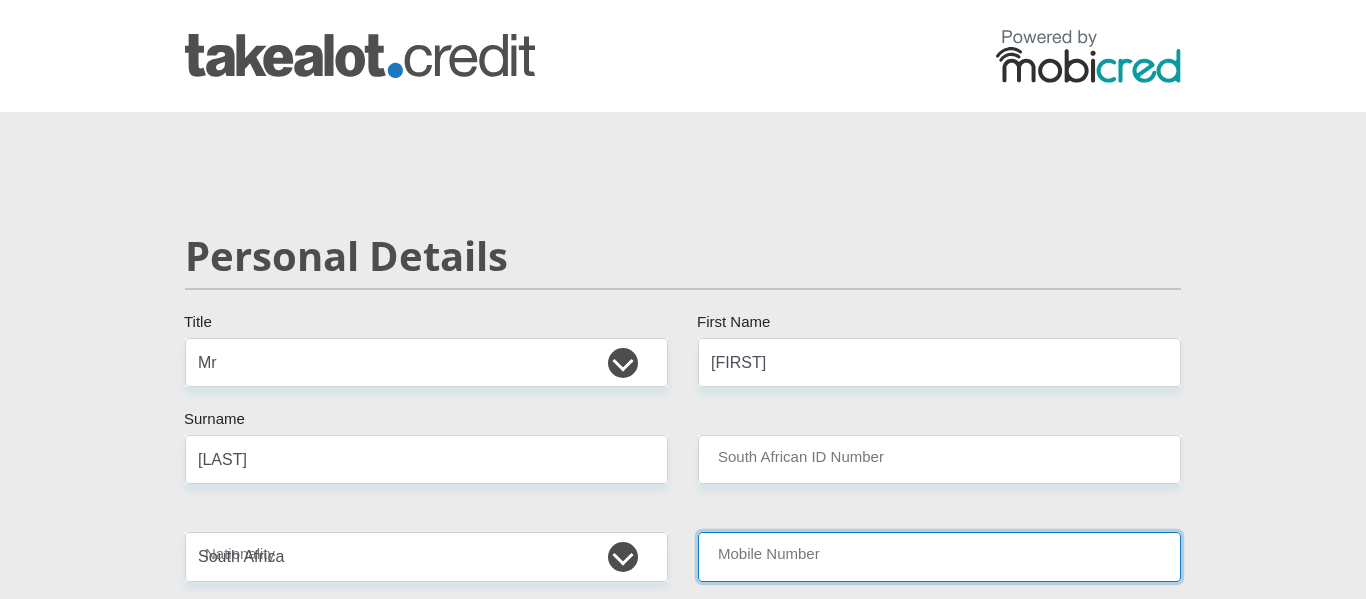 type on "[PHONE]" 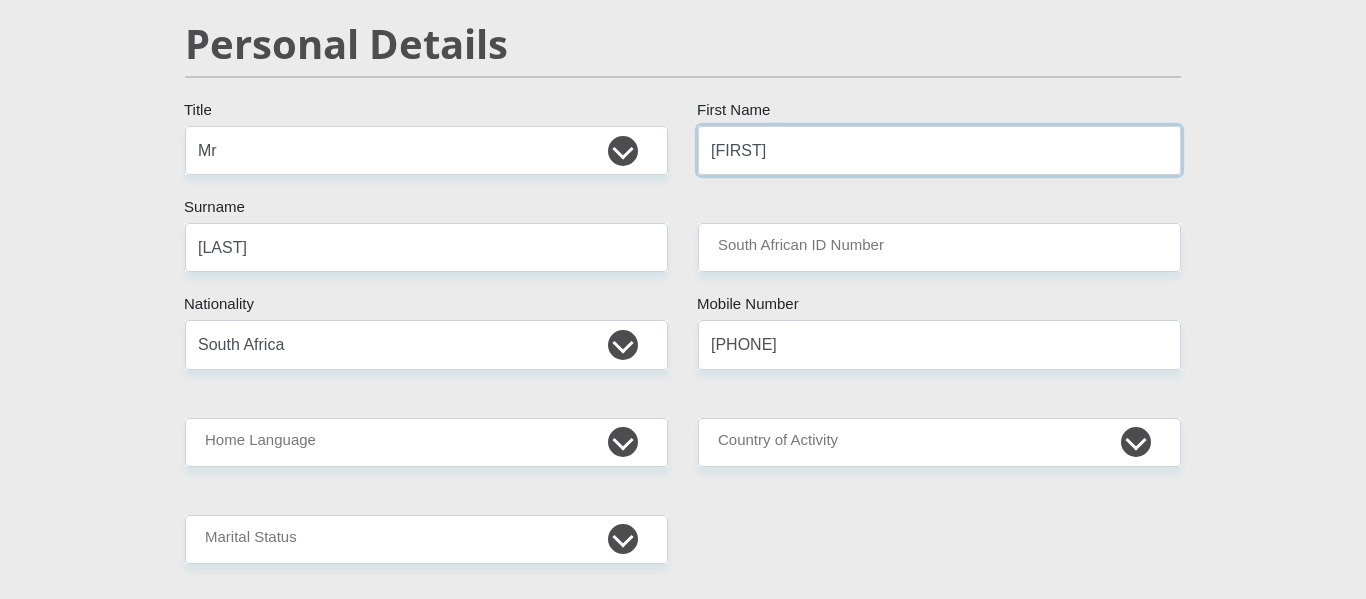 scroll, scrollTop: 227, scrollLeft: 0, axis: vertical 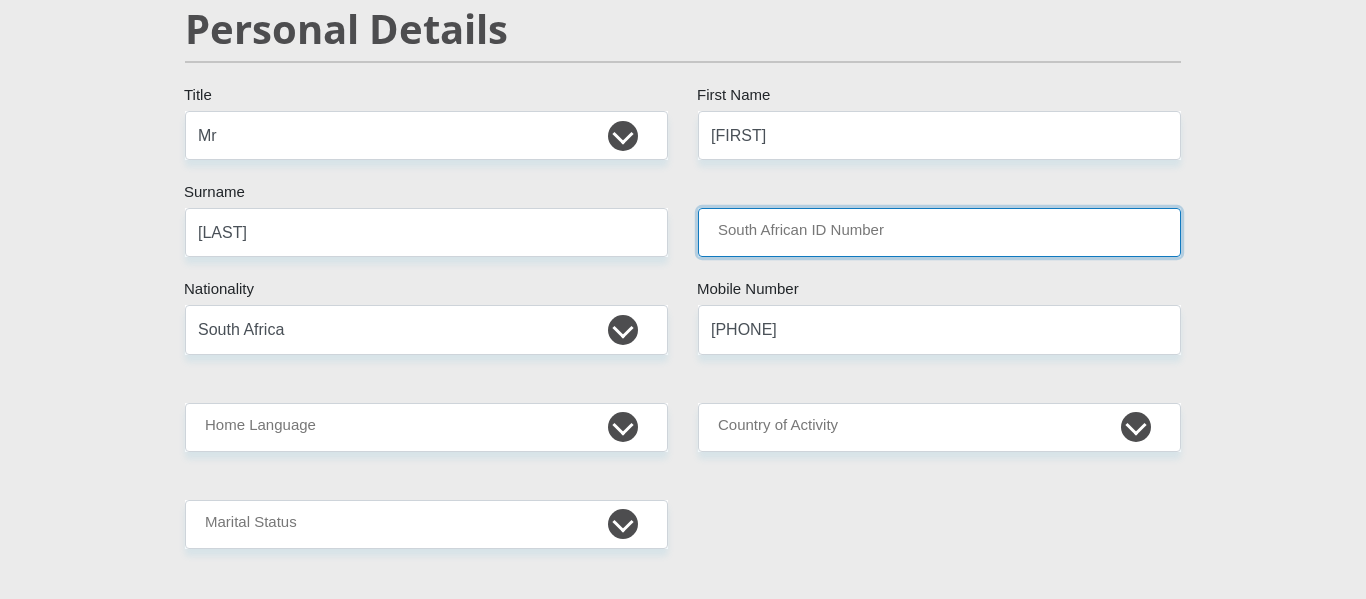 click on "South African ID Number" at bounding box center (939, 232) 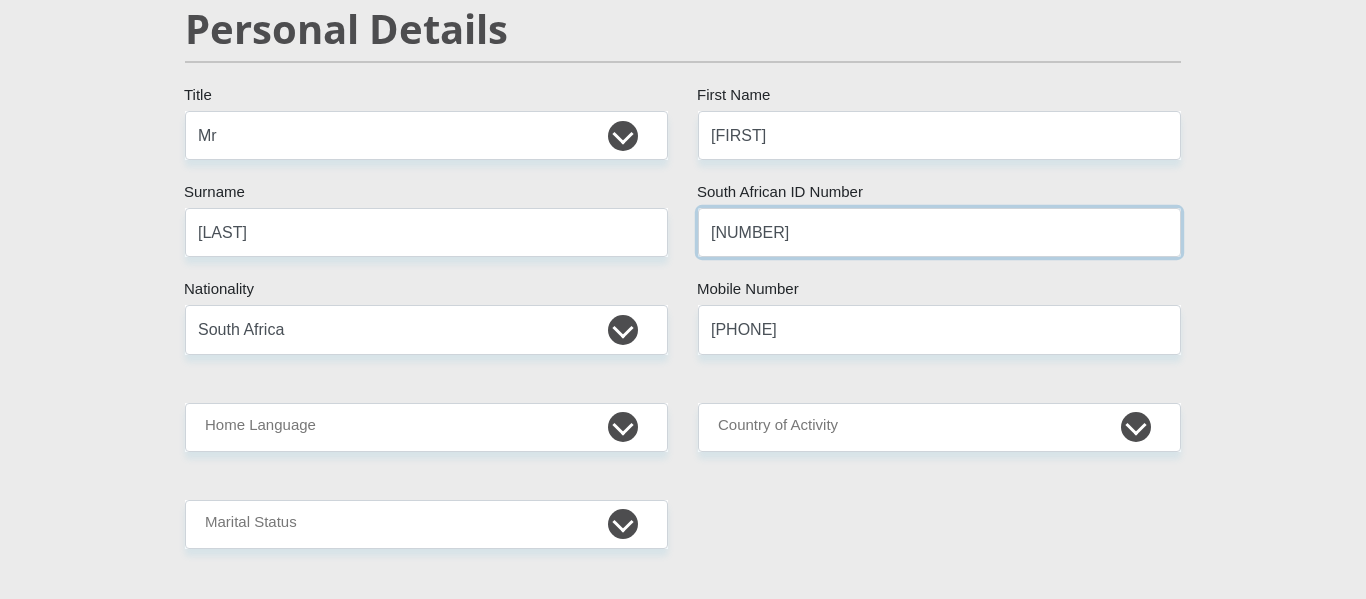 type on "[NUMBER]" 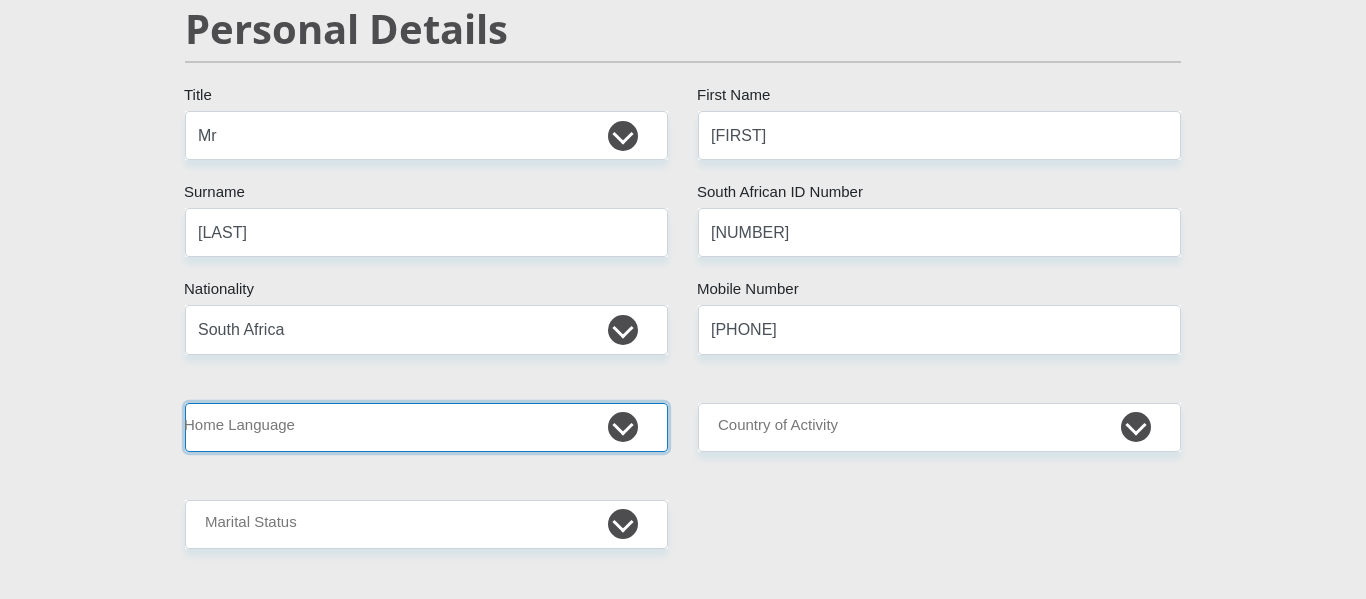 click on "Afrikaans
English
Sepedi
South Ndebele
Southern Sotho
Swati
Tsonga
Tswana
Venda
Xhosa
Zulu
Other" at bounding box center (426, 427) 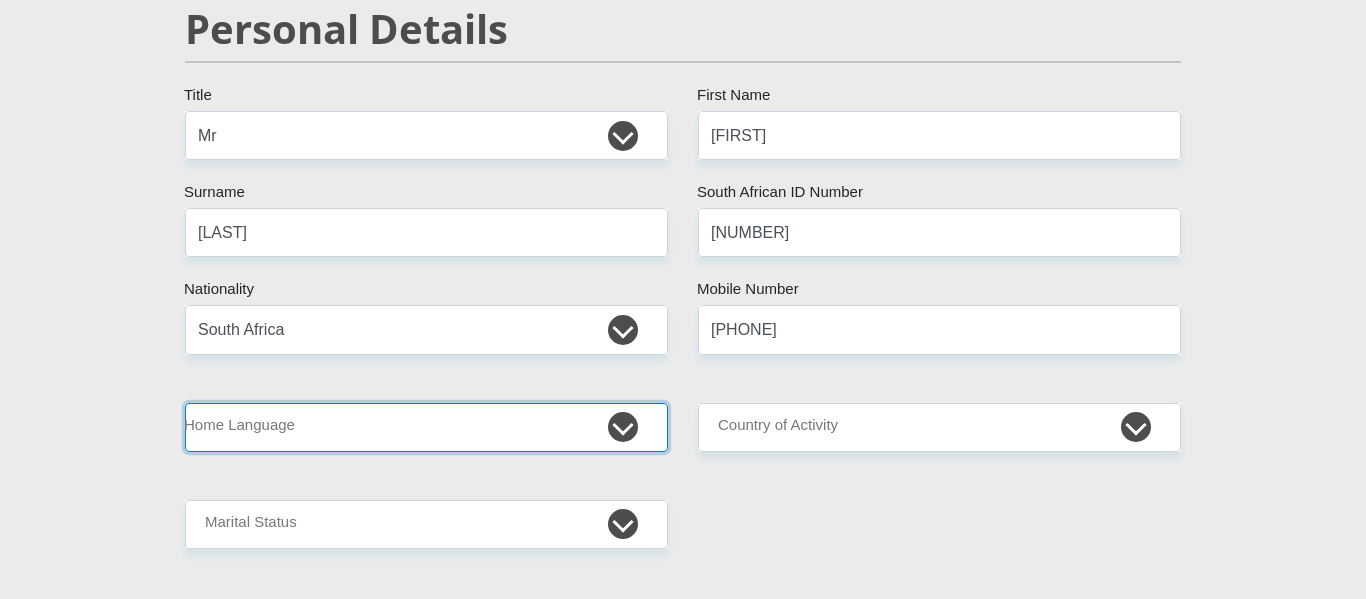 select on "afr" 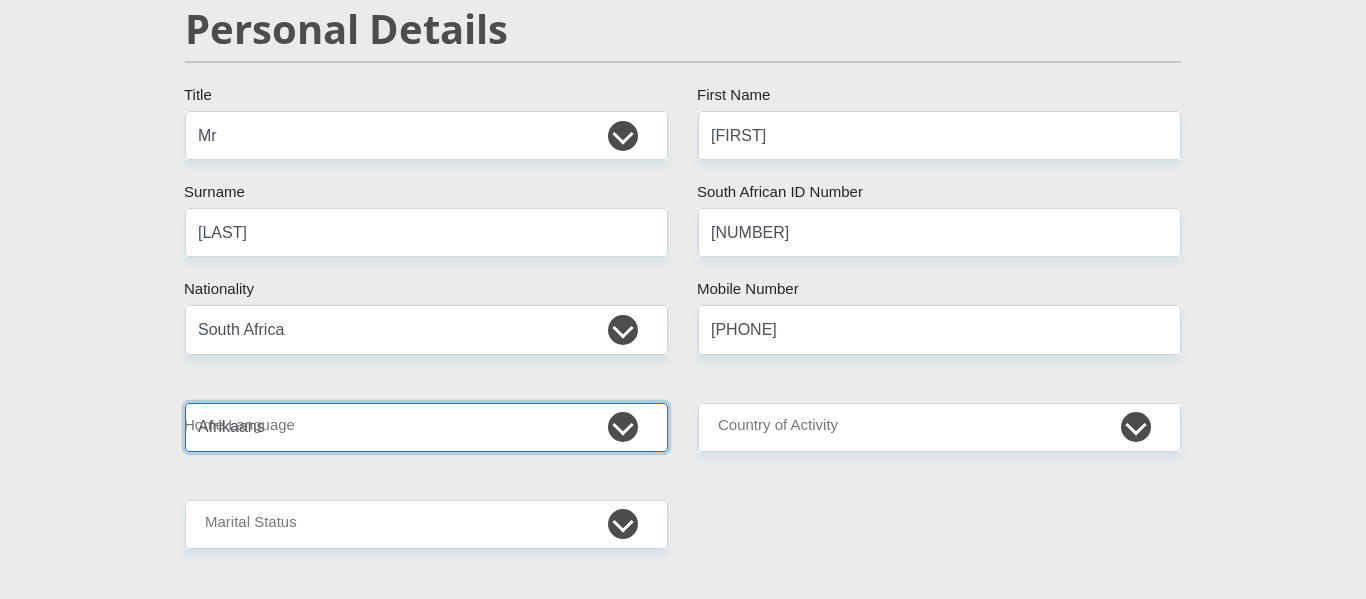 click on "Afrikaans
English
Sepedi
South Ndebele
Southern Sotho
Swati
Tsonga
Tswana
Venda
Xhosa
Zulu
Other" at bounding box center (426, 427) 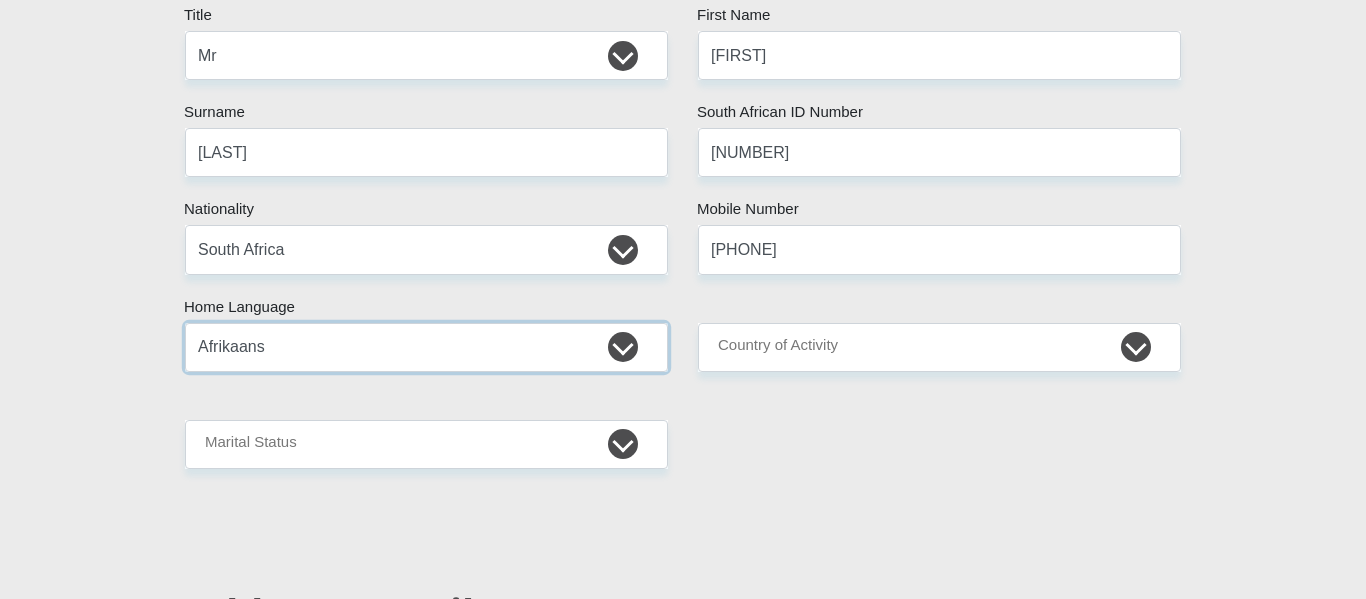 scroll, scrollTop: 336, scrollLeft: 0, axis: vertical 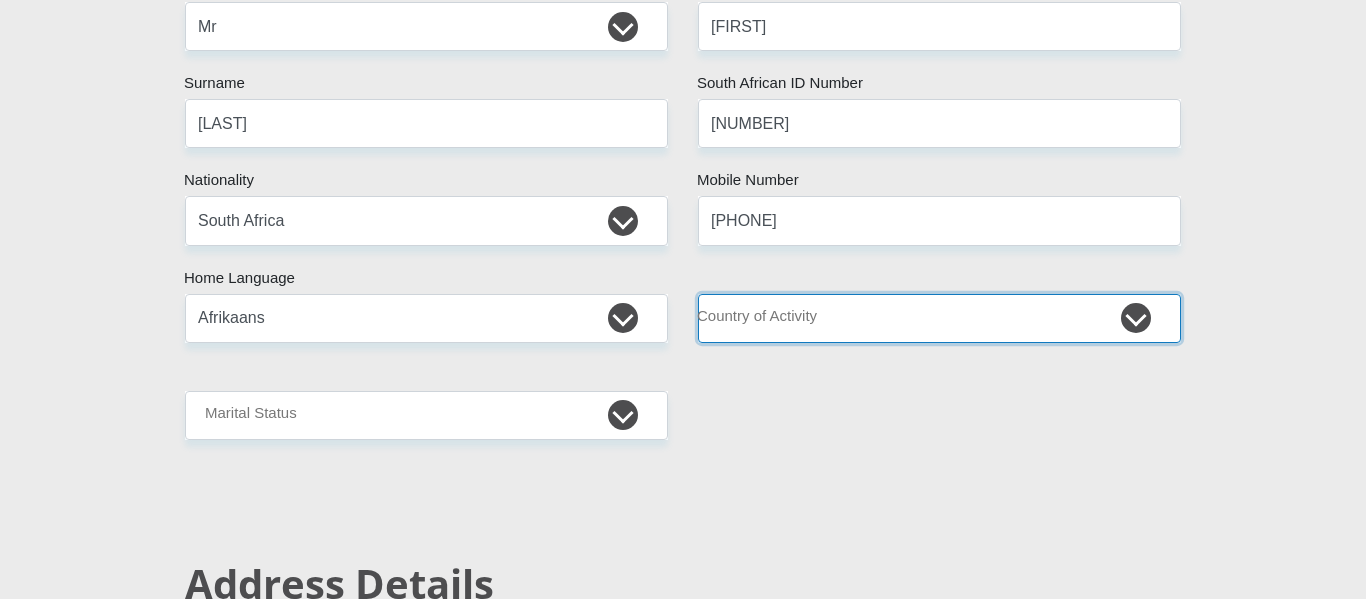 click on "South Africa
Afghanistan
Aland Islands
Albania
Algeria
America Samoa
American Virgin Islands
Andorra
Angola
Anguilla
Antarctica
Antigua and Barbuda
Argentina
Armenia
Aruba
Ascension Island
Australia
Austria
Azerbaijan
Chad" at bounding box center (939, 318) 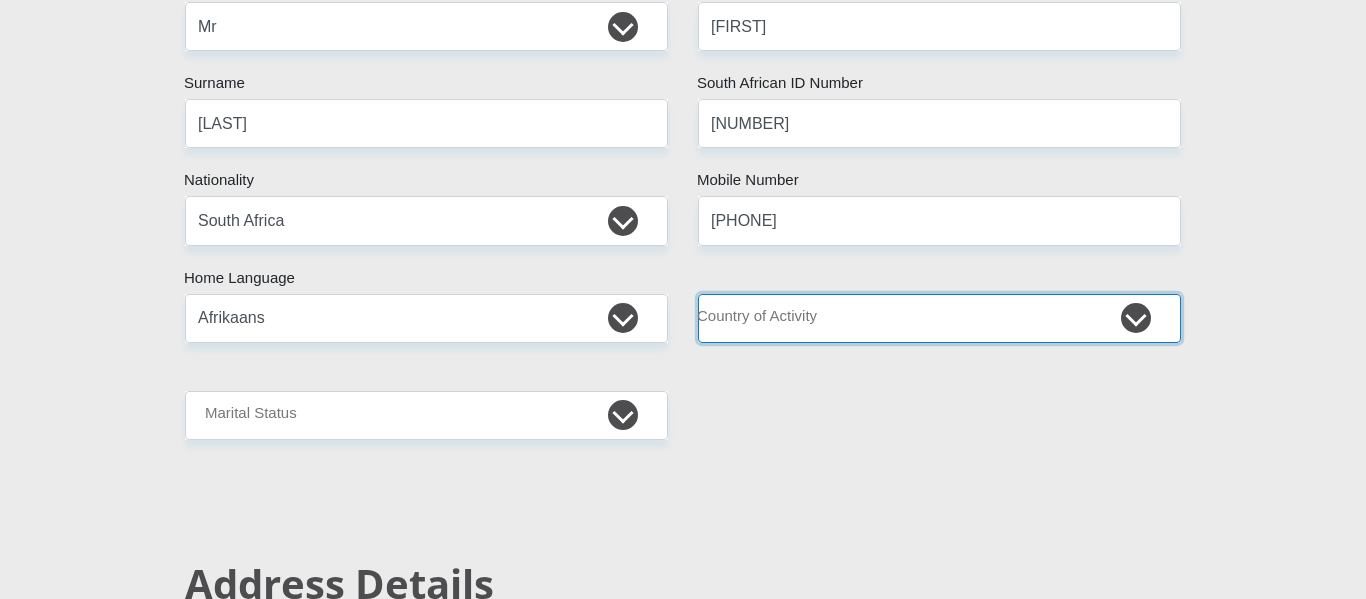 select on "ZAF" 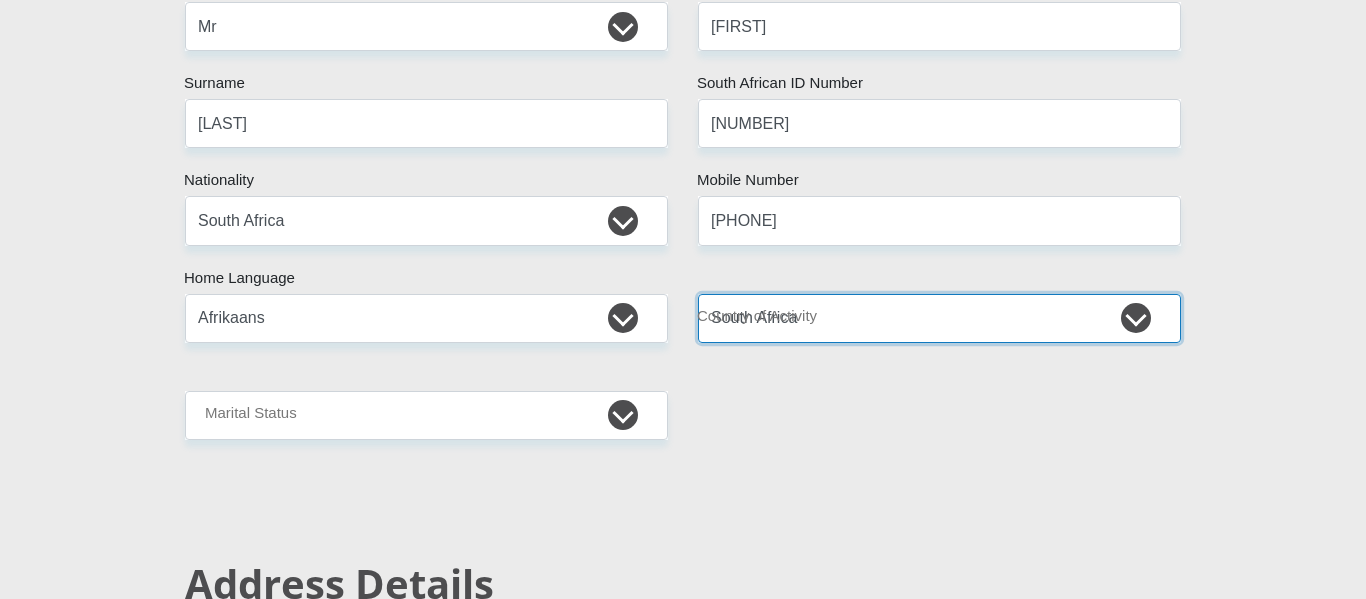 click on "South Africa
Afghanistan
Aland Islands
Albania
Algeria
America Samoa
American Virgin Islands
Andorra
Angola
Anguilla
Antarctica
Antigua and Barbuda
Argentina
Armenia
Aruba
Ascension Island
Australia
Austria
Azerbaijan
Chad" at bounding box center (939, 318) 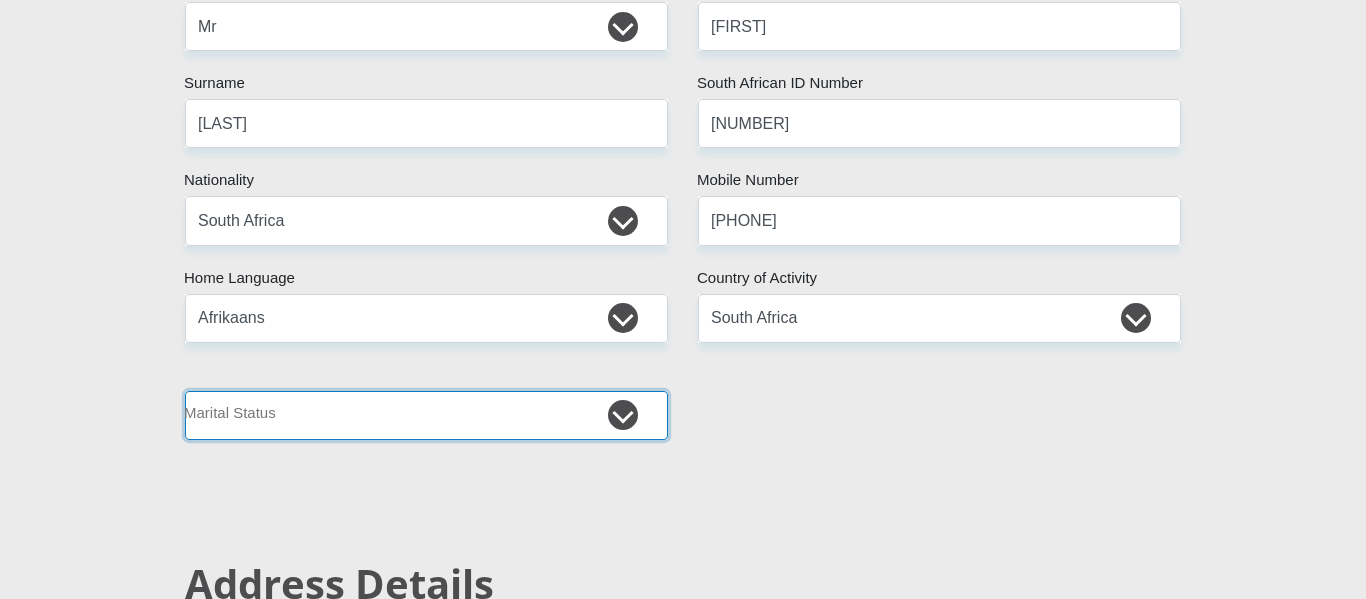 click on "Married ANC
Single
Divorced
Widowed
Married COP or Customary Law" at bounding box center (426, 415) 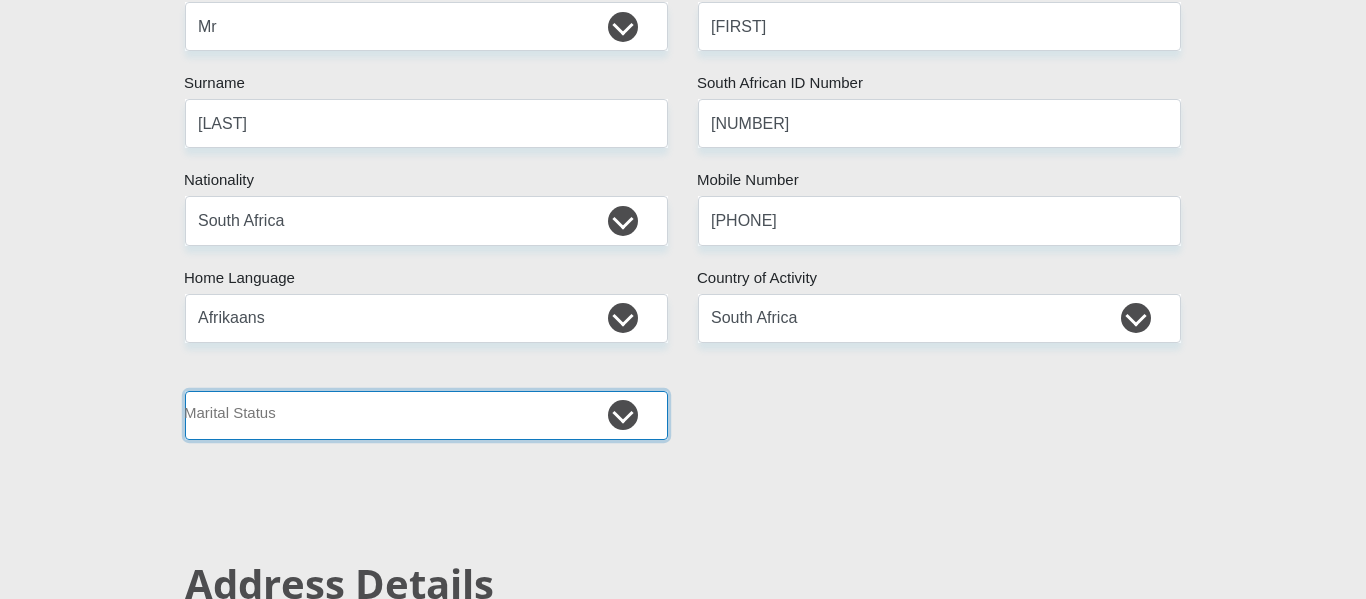 select on "5" 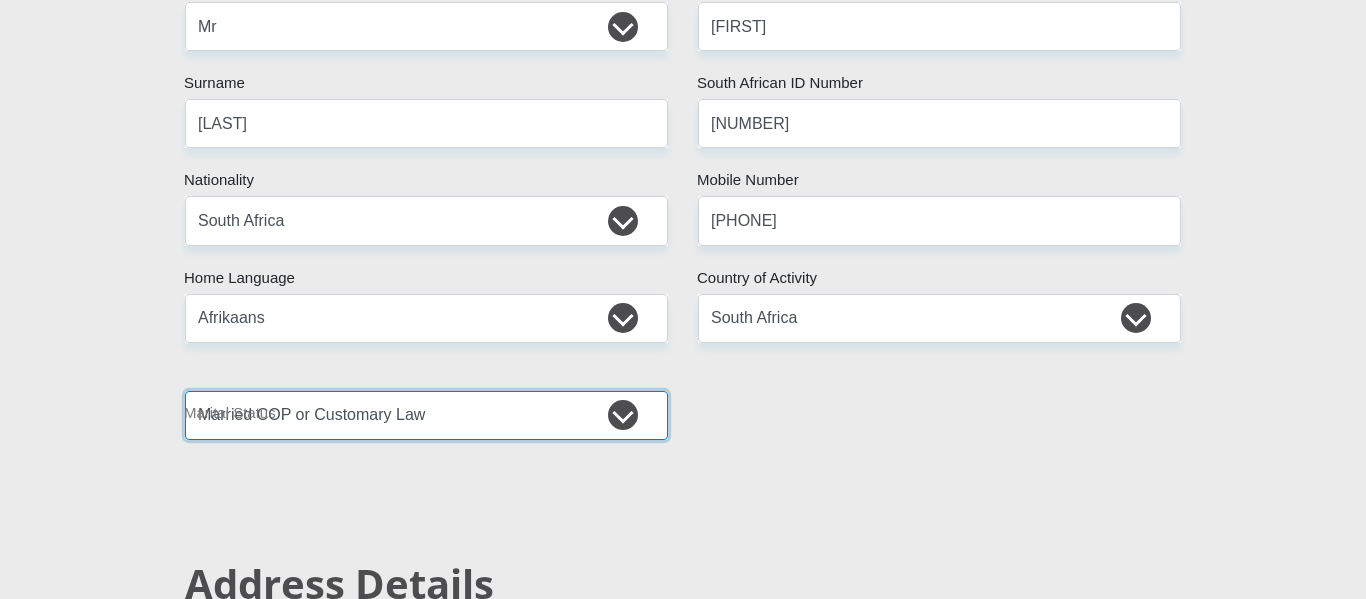 click on "Married ANC
Single
Divorced
Widowed
Married COP or Customary Law" at bounding box center (426, 415) 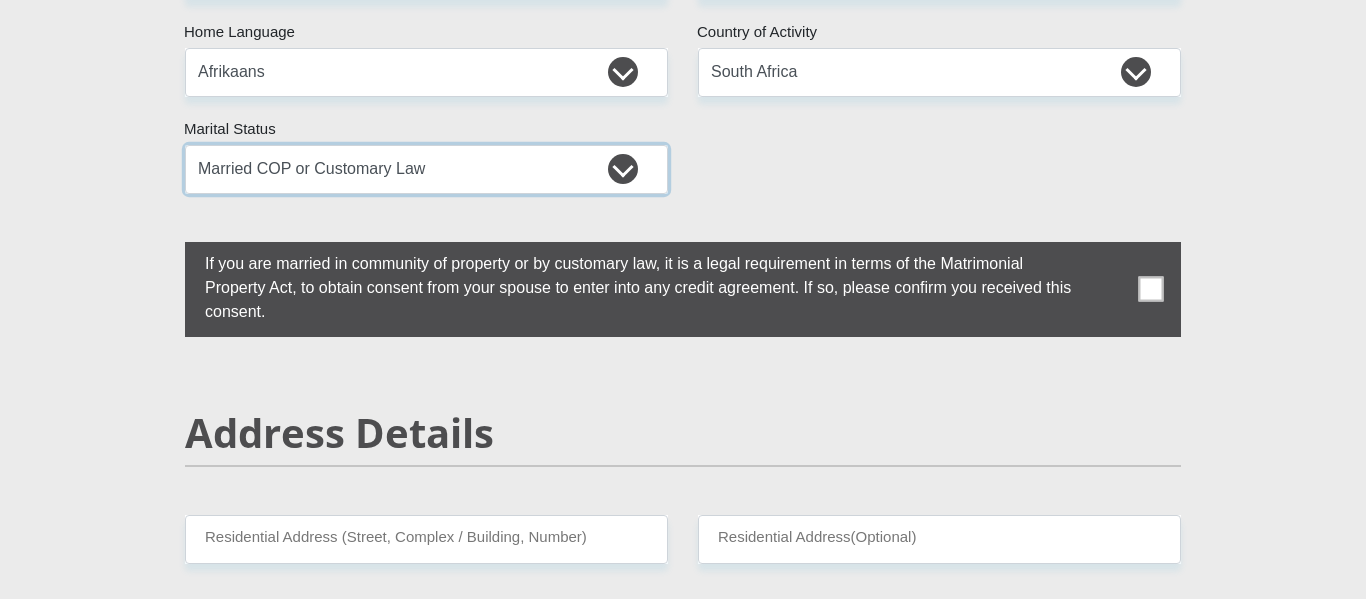 scroll, scrollTop: 592, scrollLeft: 0, axis: vertical 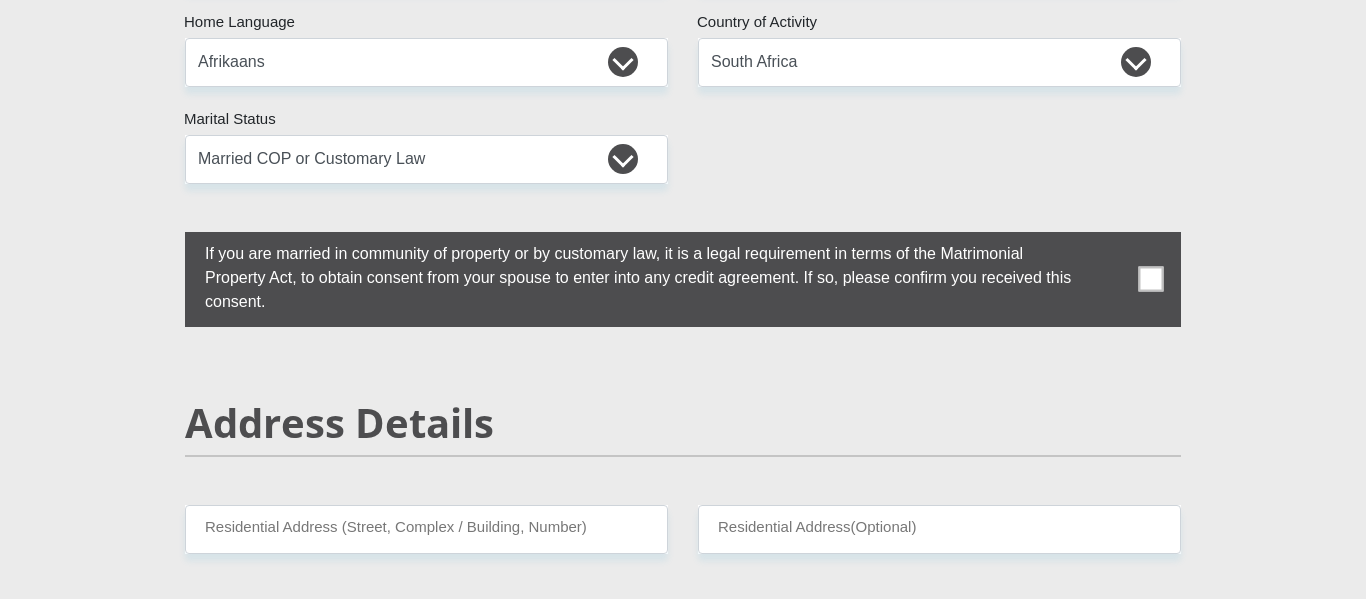 click at bounding box center [1151, 279] 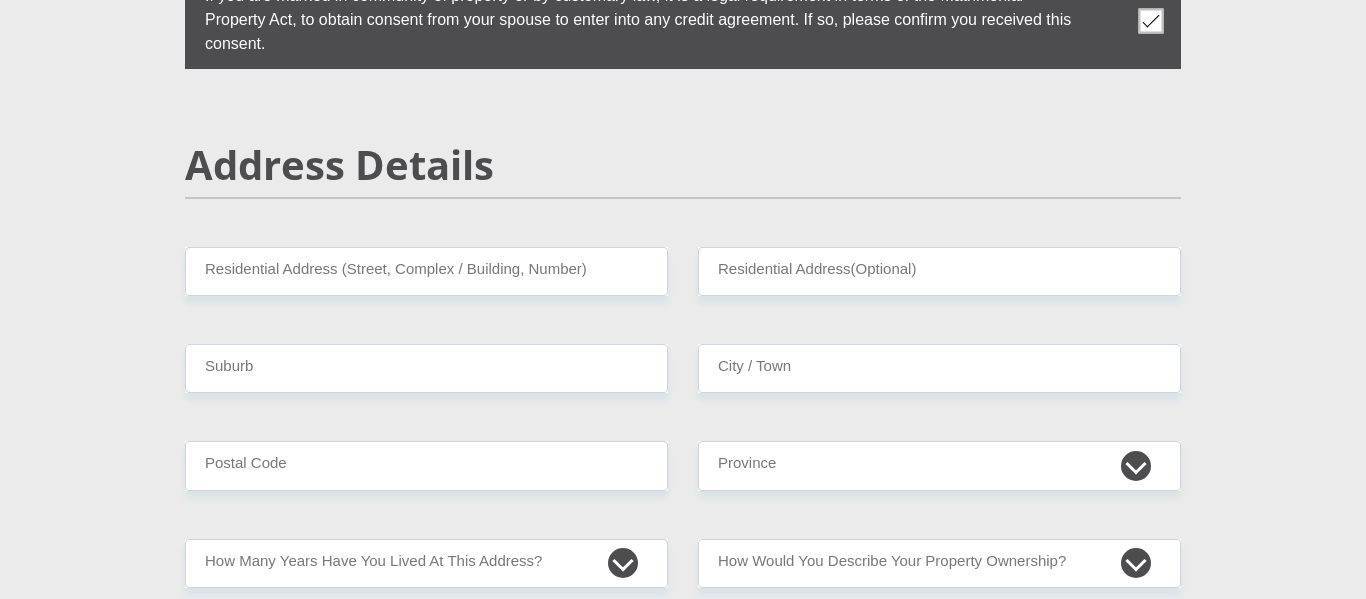 scroll, scrollTop: 874, scrollLeft: 0, axis: vertical 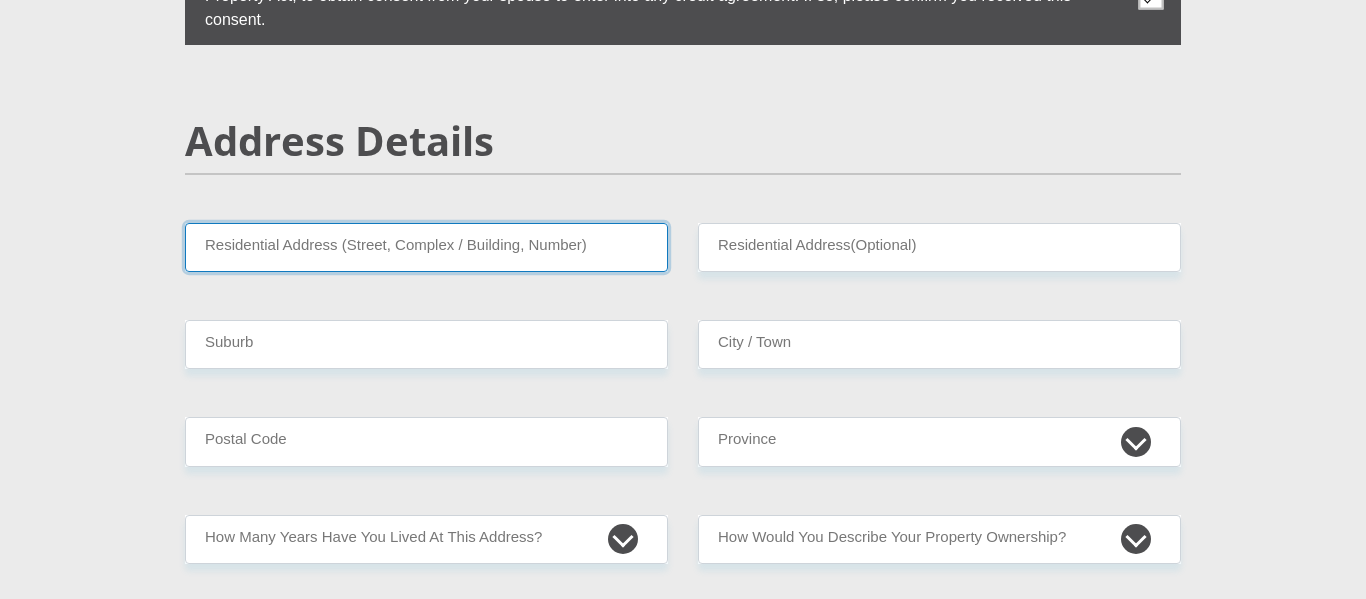 click on "Residential Address (Street, Complex / Building, Number)" at bounding box center (426, 247) 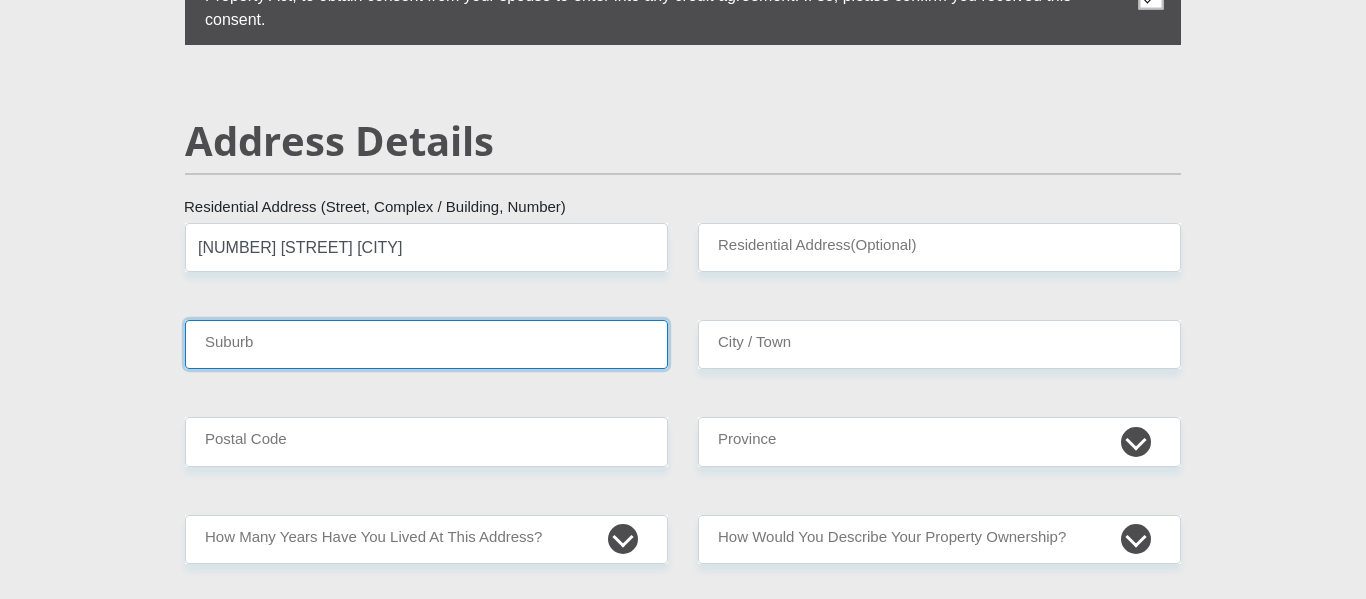type on "[CITY]" 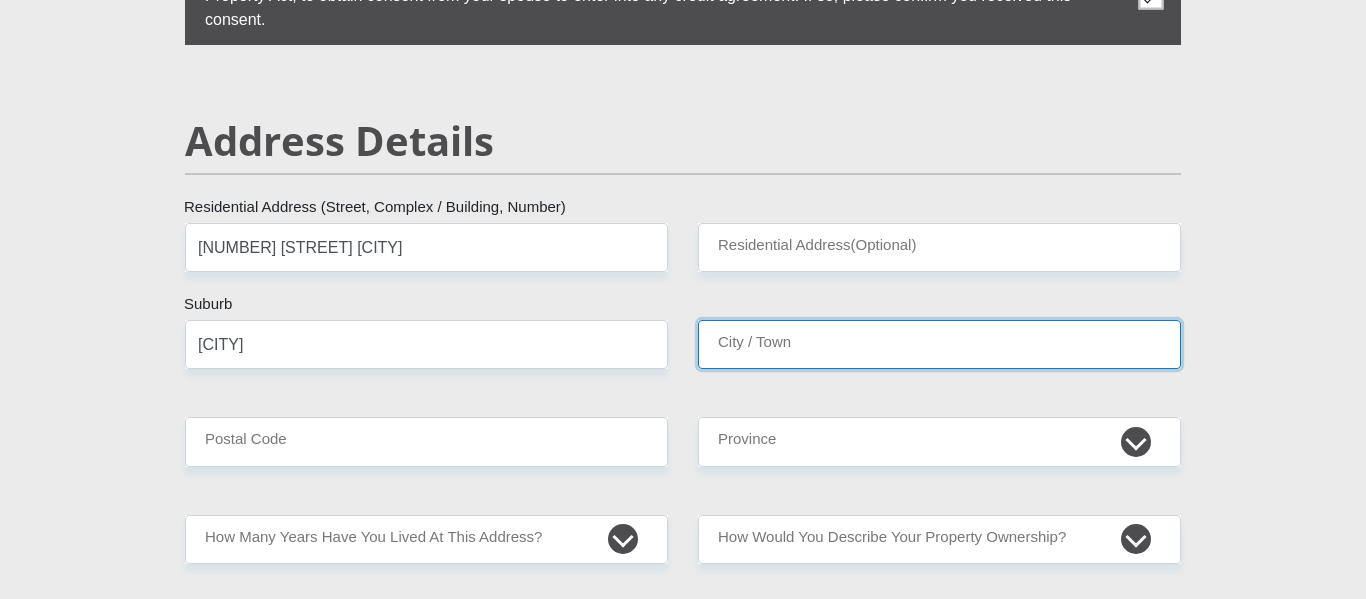 type on "[CITY]" 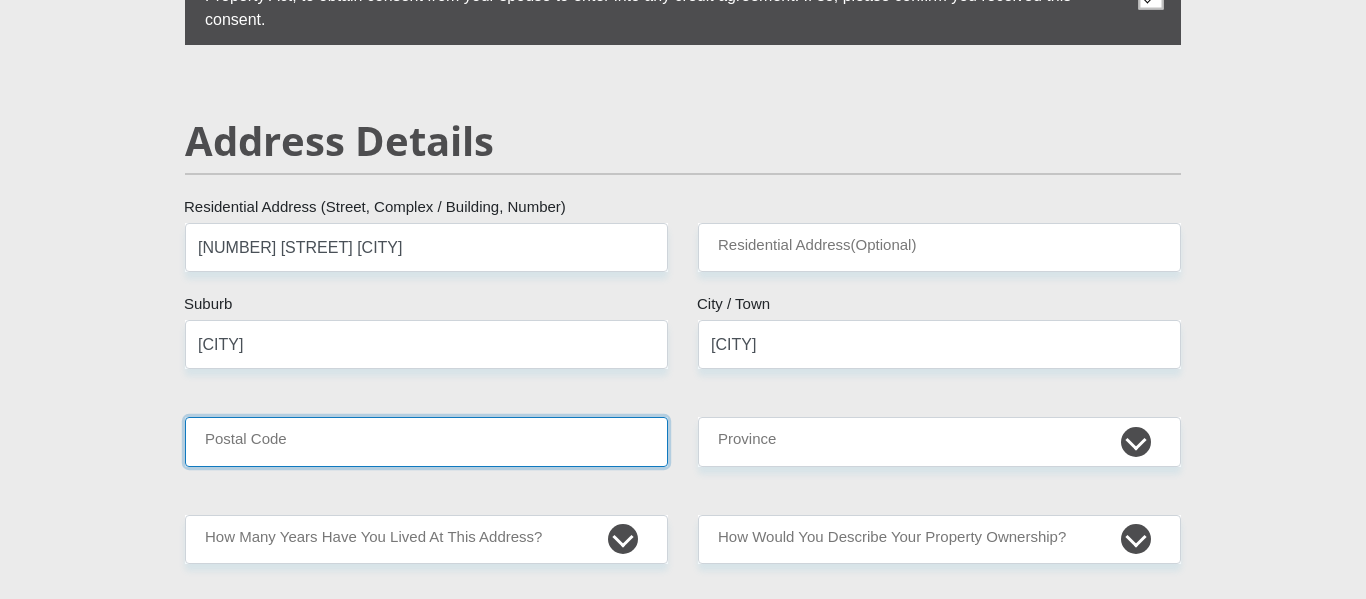 type on "[NUMBER]" 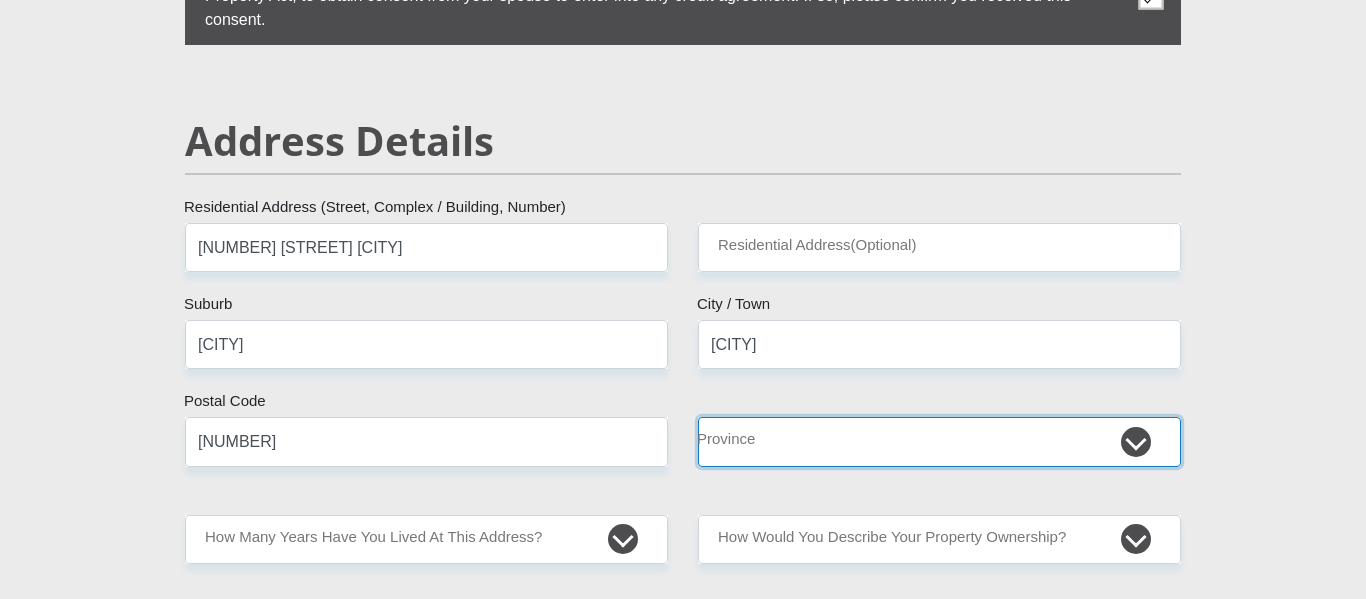 select on "Western Cape" 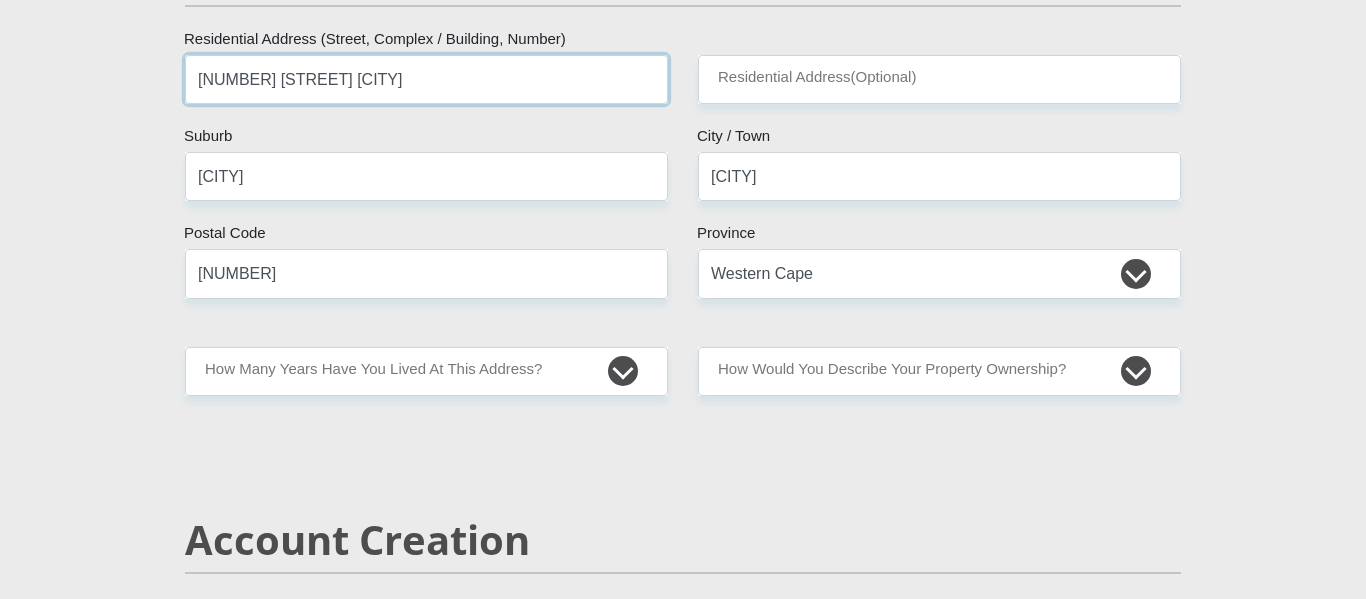 scroll, scrollTop: 1047, scrollLeft: 0, axis: vertical 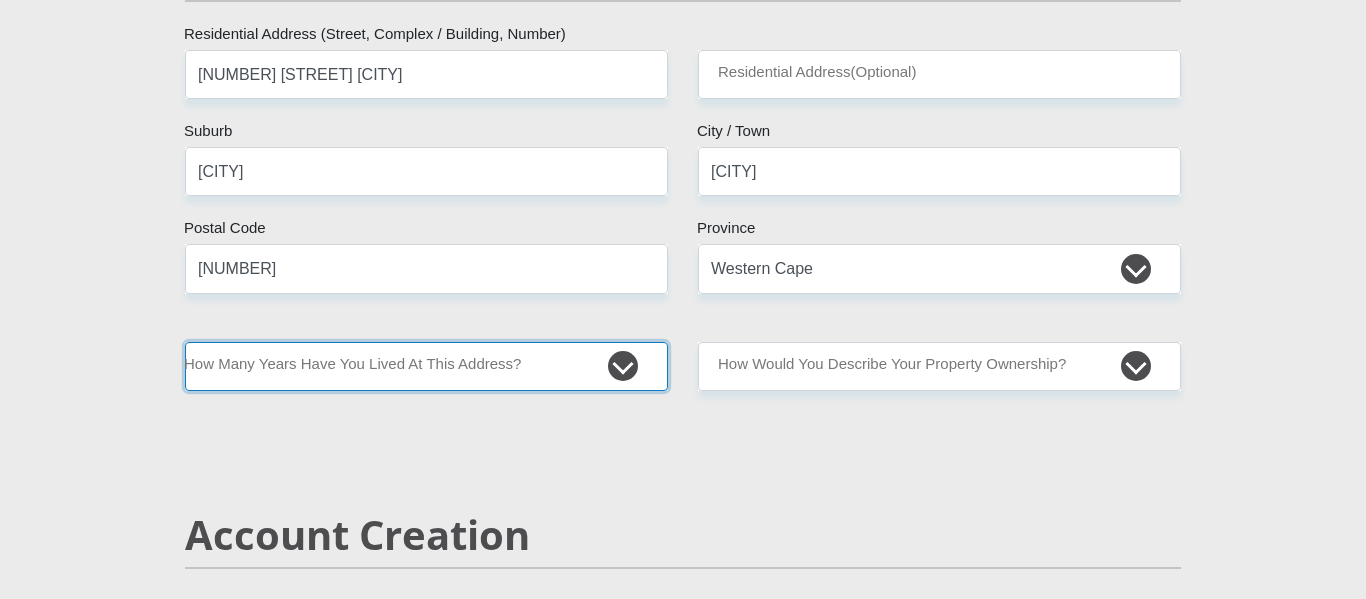 click on "less than 1 year
1-3 years
3-5 years
5+ years" at bounding box center (426, 366) 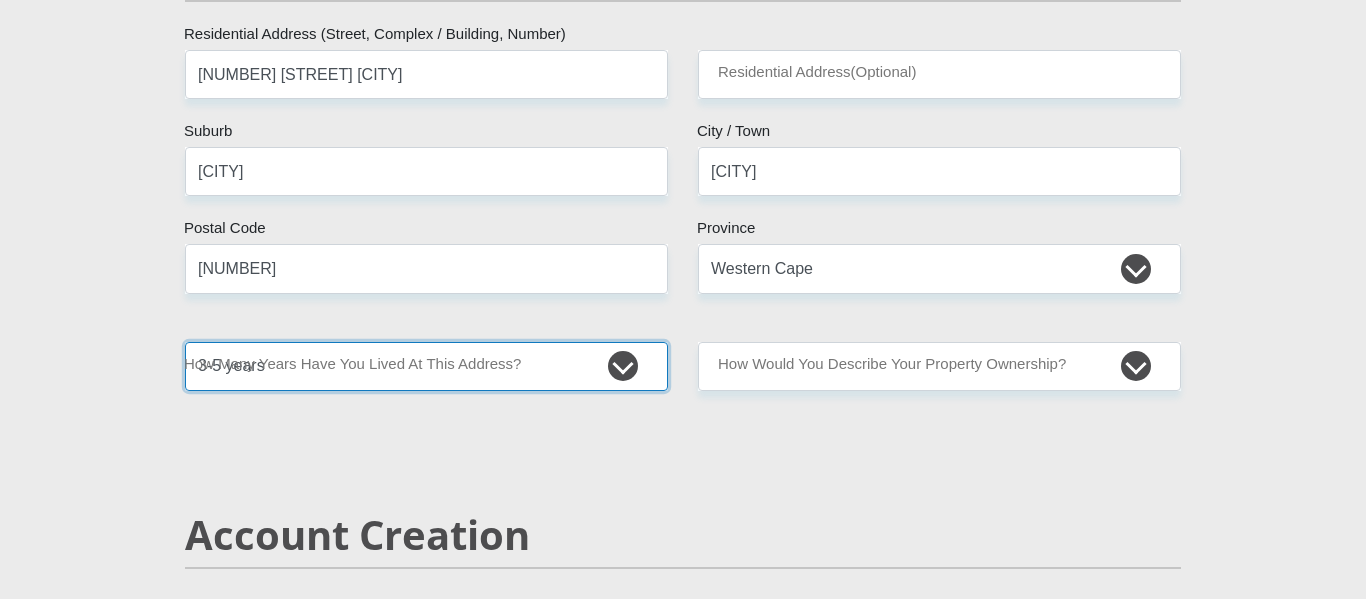 click on "less than 1 year
1-3 years
3-5 years
5+ years" at bounding box center [426, 366] 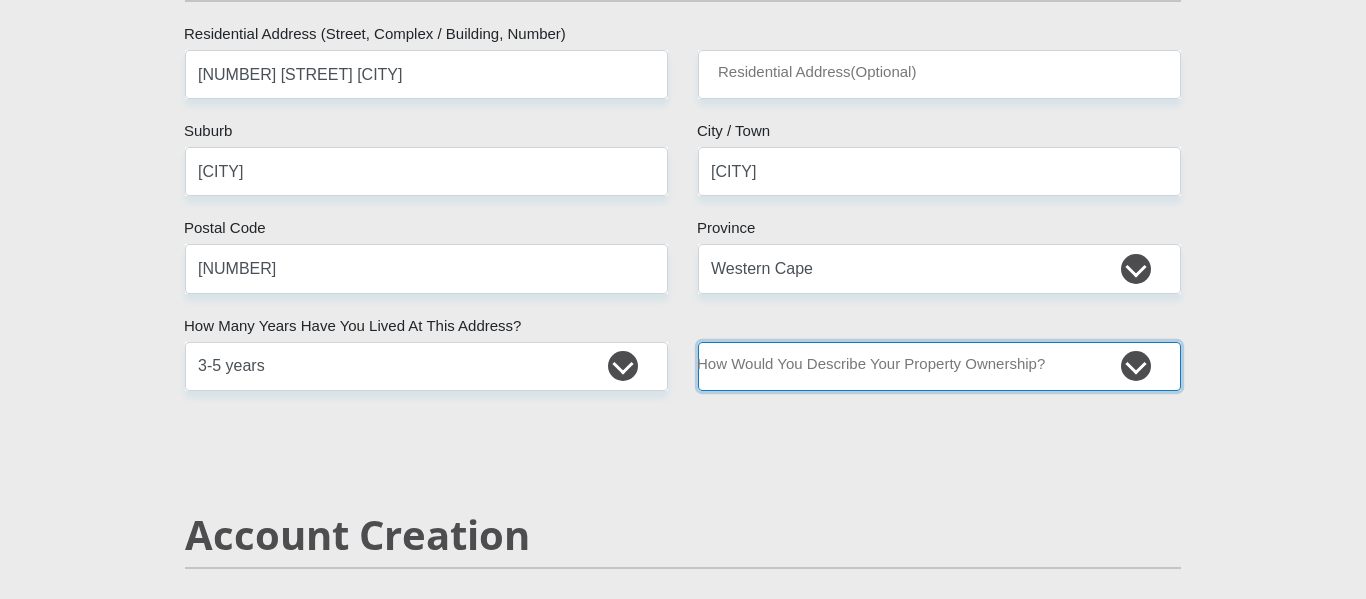 click on "Owned
Rented
Family Owned
Company Dwelling" at bounding box center (939, 366) 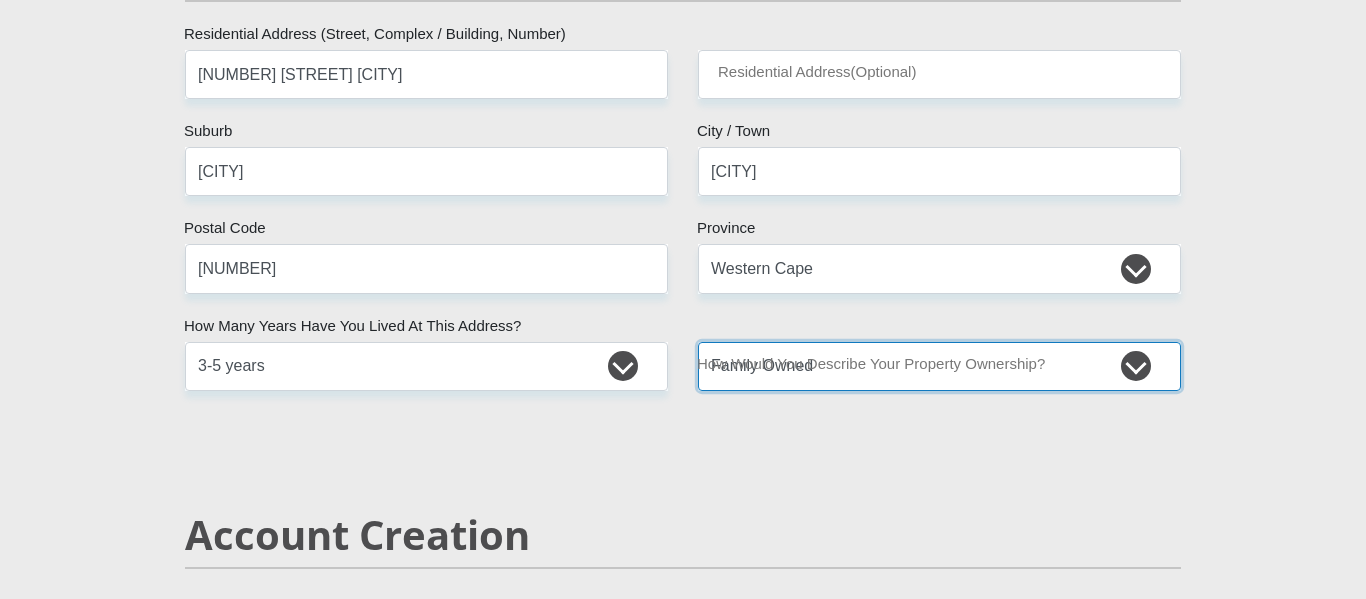 click on "Owned
Rented
Family Owned
Company Dwelling" at bounding box center (939, 366) 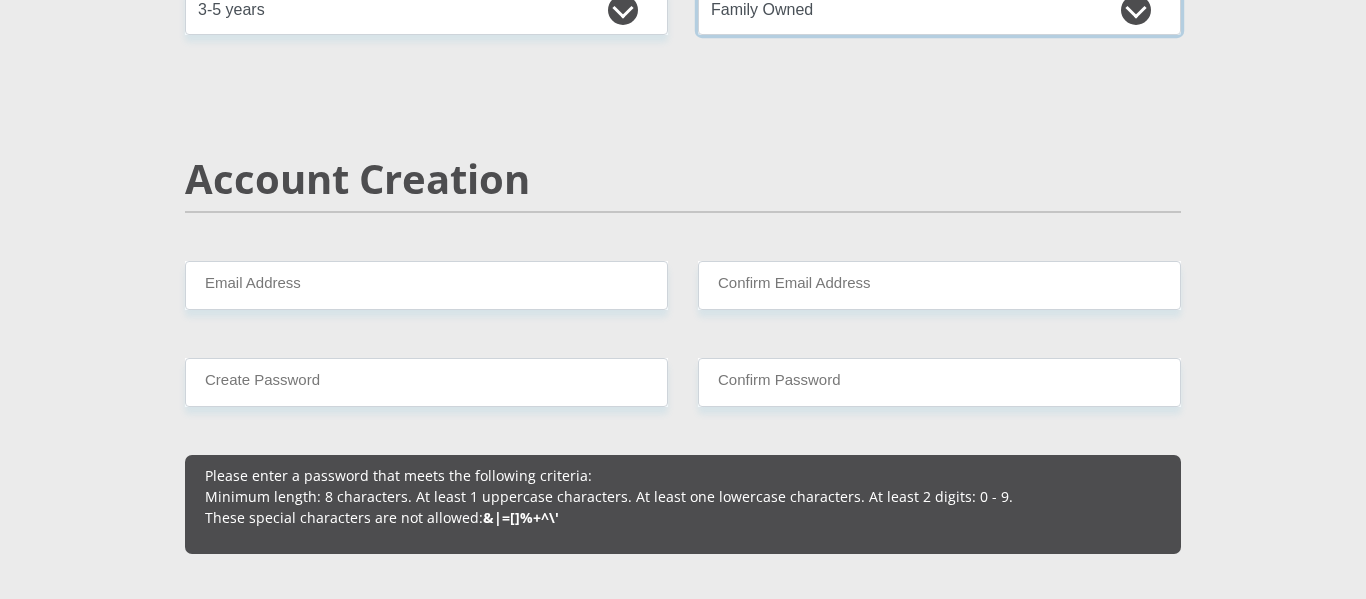 scroll, scrollTop: 1417, scrollLeft: 0, axis: vertical 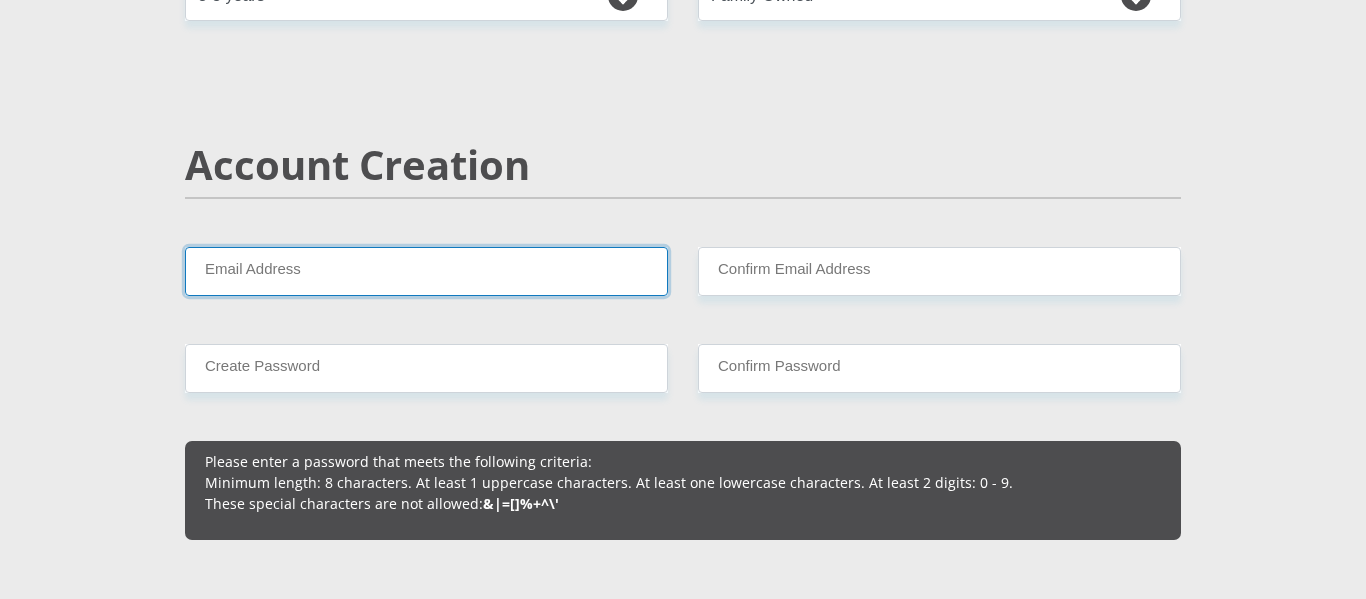 click on "Email Address" at bounding box center [426, 271] 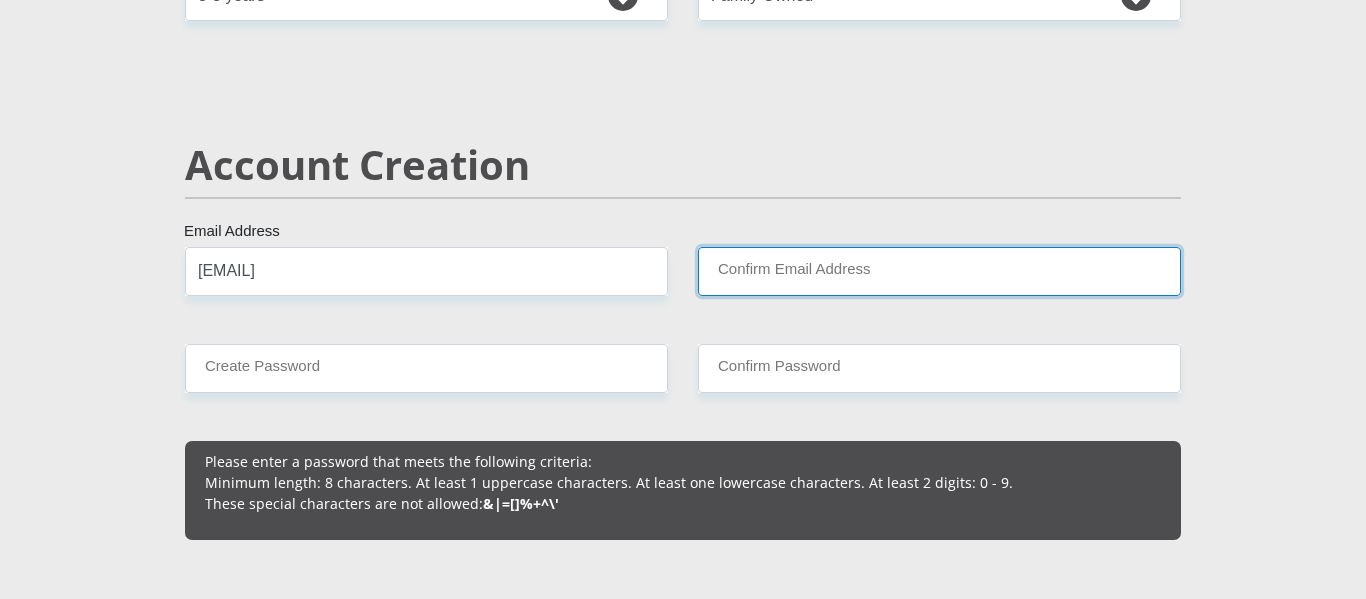 type on "[EMAIL]" 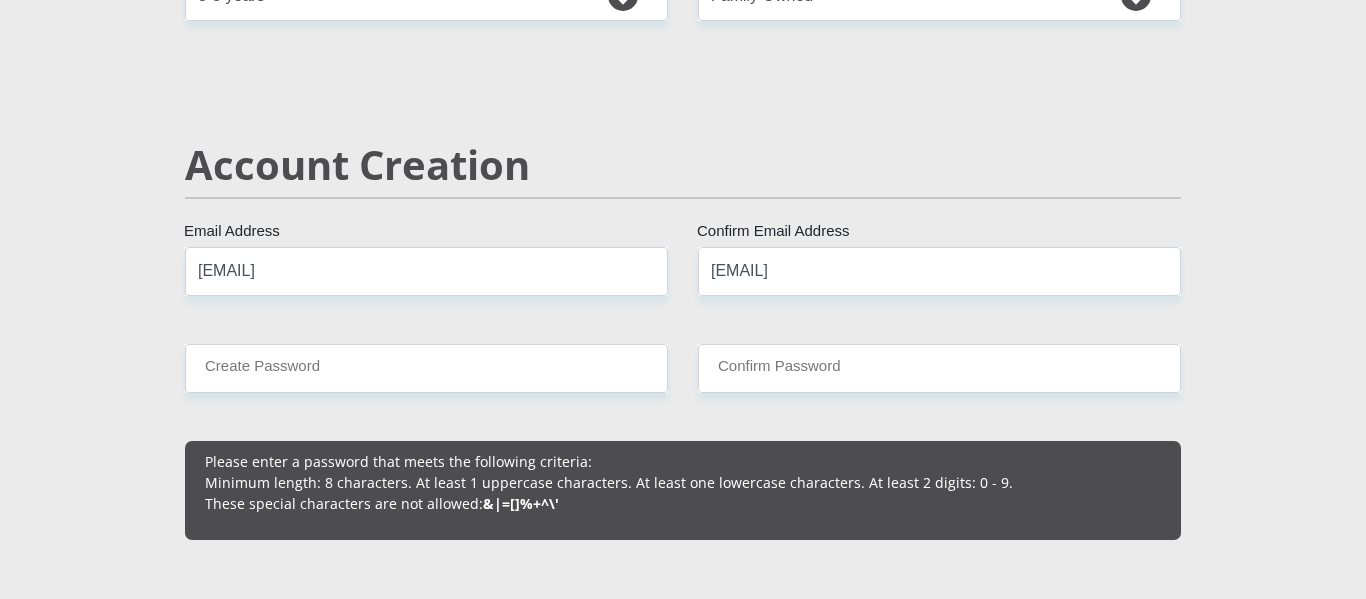 type 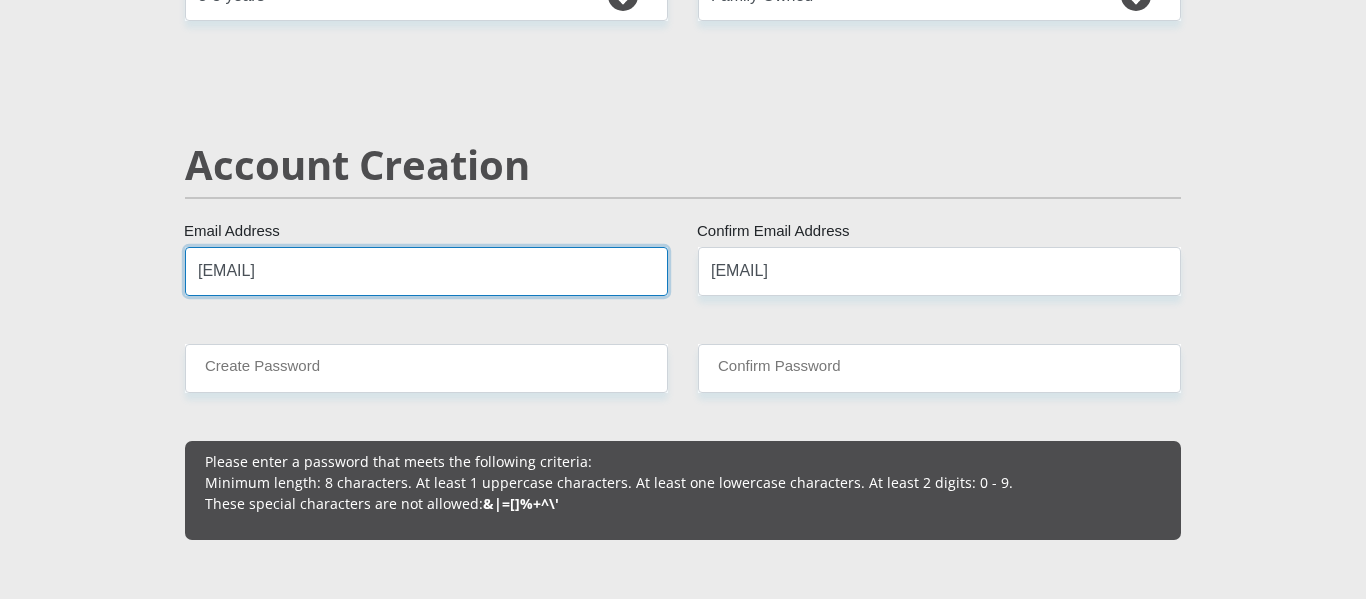 type 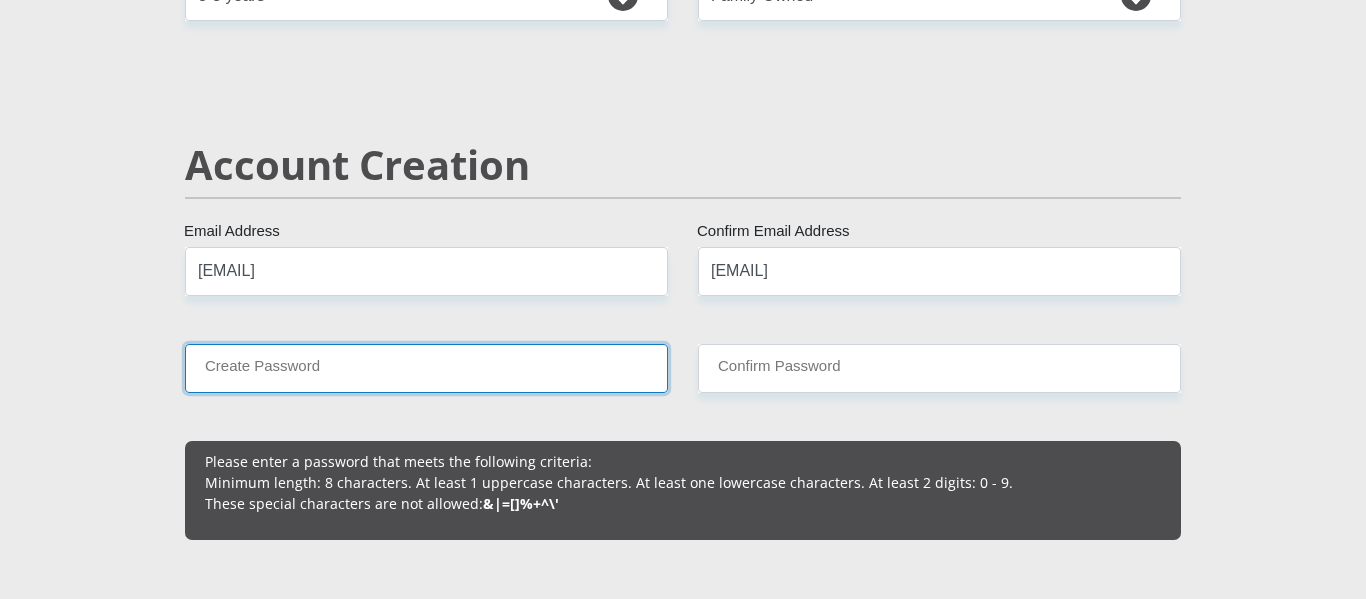 click on "Create Password" at bounding box center (426, 368) 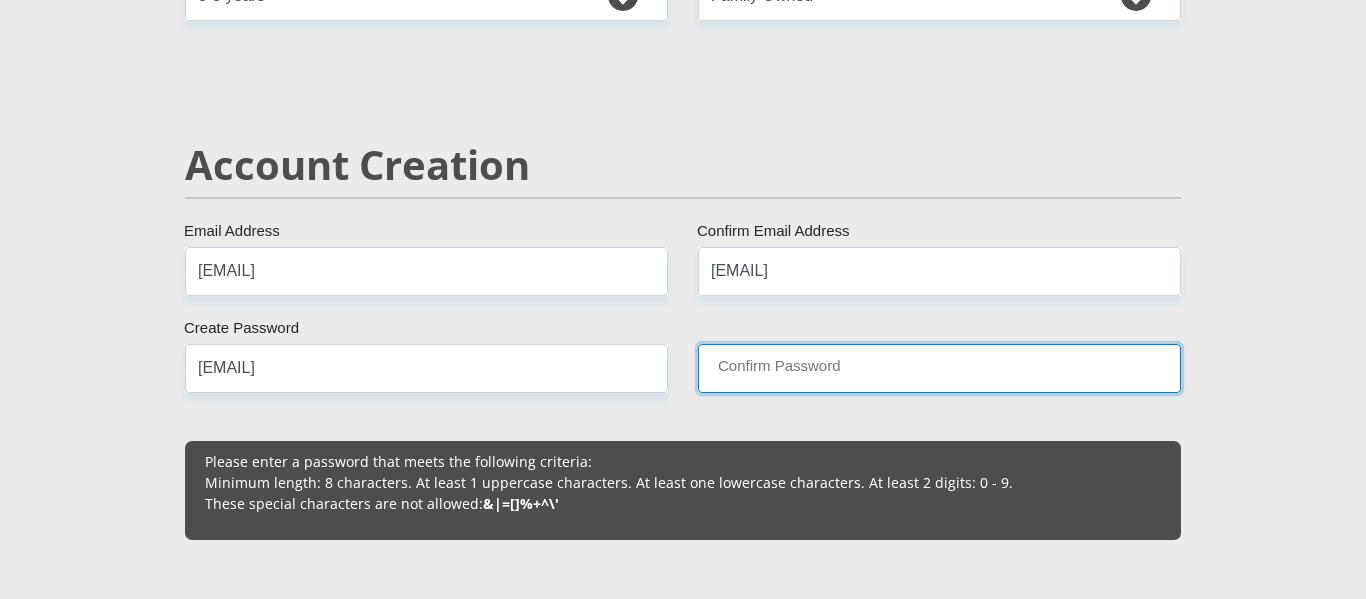 click on "Confirm Password" at bounding box center [939, 368] 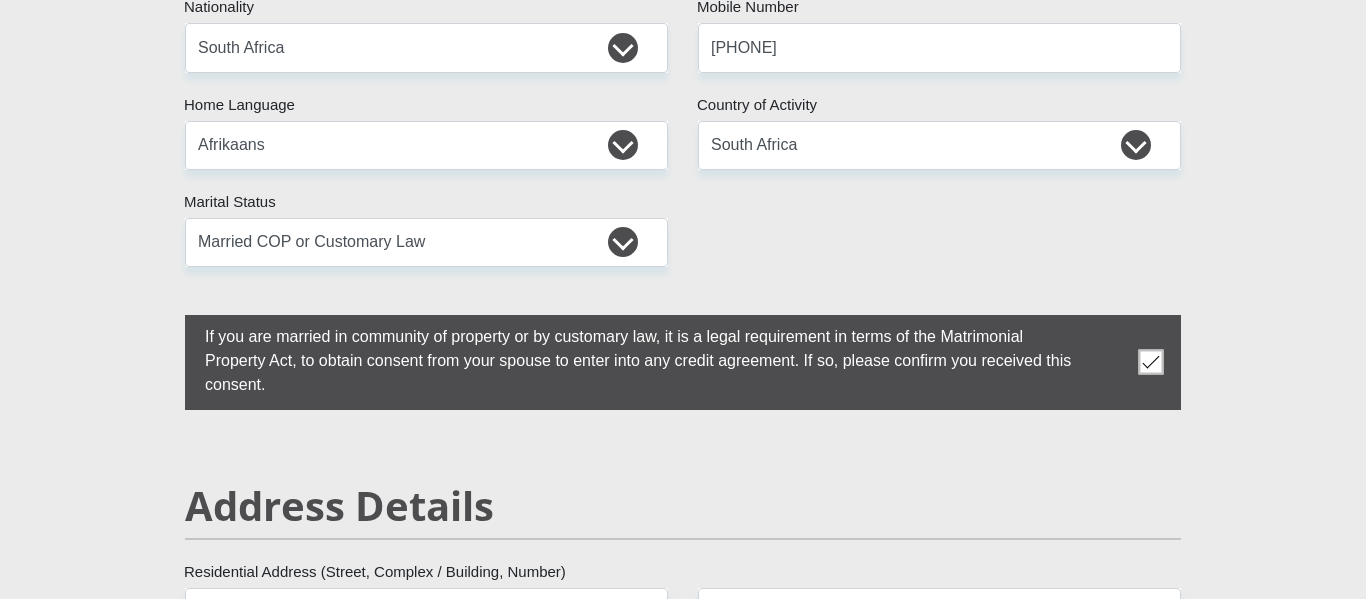 scroll, scrollTop: 0, scrollLeft: 0, axis: both 